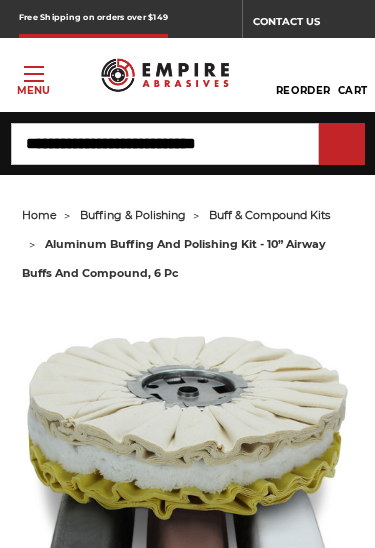 scroll, scrollTop: 0, scrollLeft: 0, axis: both 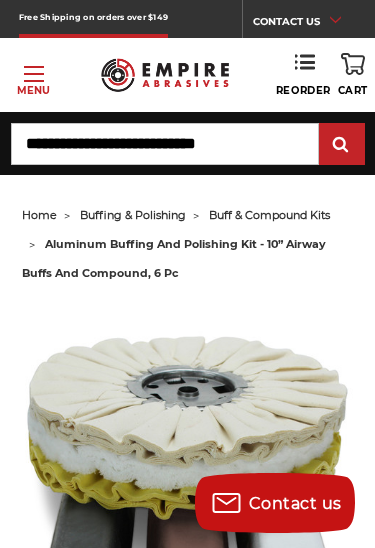 click on "home" at bounding box center [39, 215] 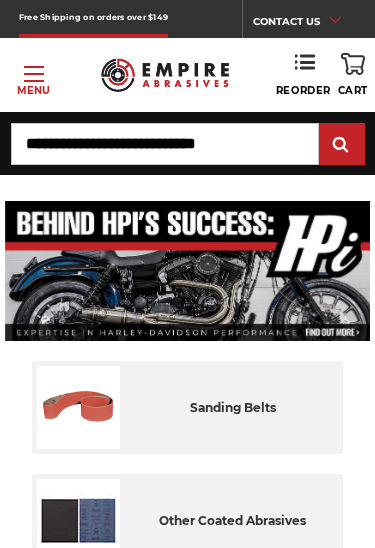 scroll, scrollTop: 6, scrollLeft: 0, axis: vertical 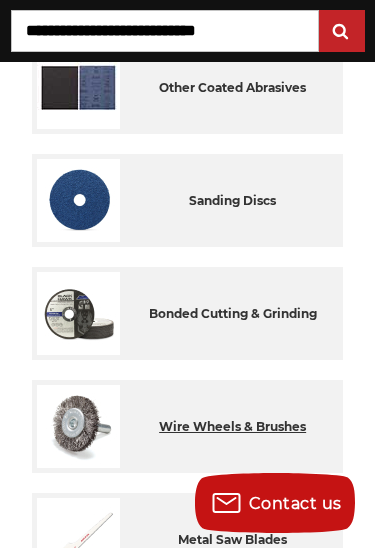 click on "wire wheels & brushes" at bounding box center [232, 426] 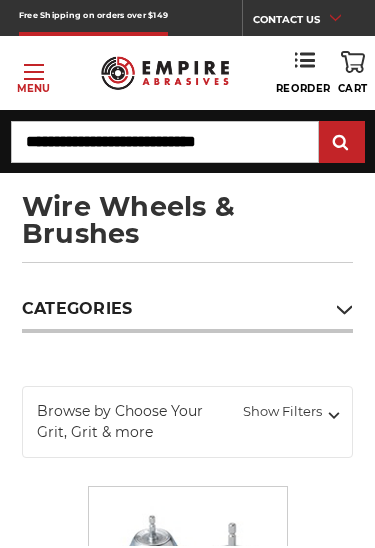 scroll, scrollTop: 0, scrollLeft: 0, axis: both 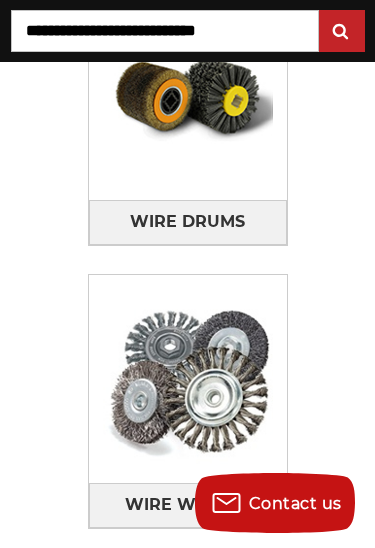 click on "Wire Wheels" at bounding box center [188, 505] 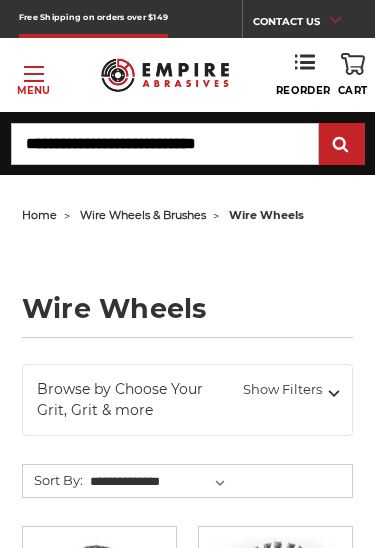 scroll, scrollTop: 0, scrollLeft: 0, axis: both 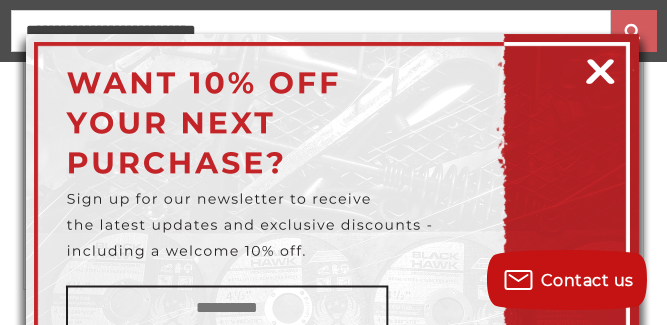 click at bounding box center (600, 68) 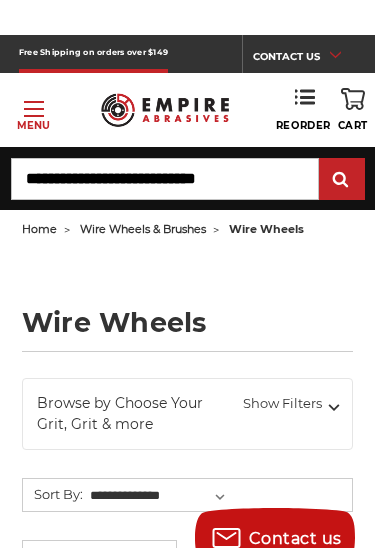 scroll, scrollTop: 0, scrollLeft: 0, axis: both 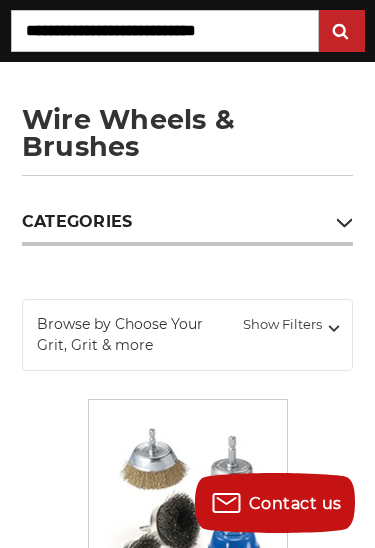 click on "Categories" at bounding box center [187, 229] 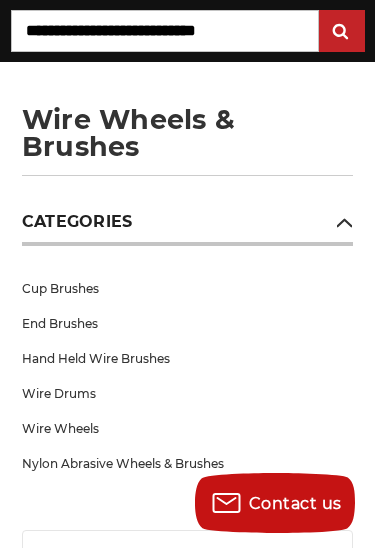 click at bounding box center (345, 222) 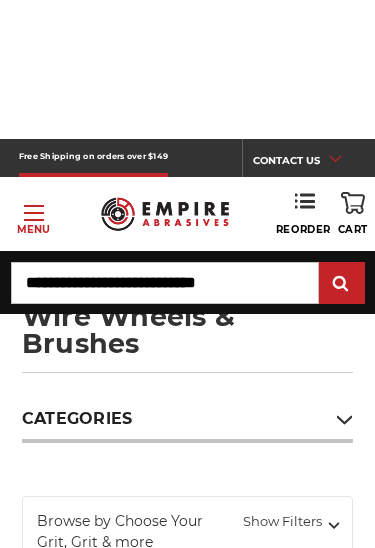 scroll, scrollTop: 0, scrollLeft: 0, axis: both 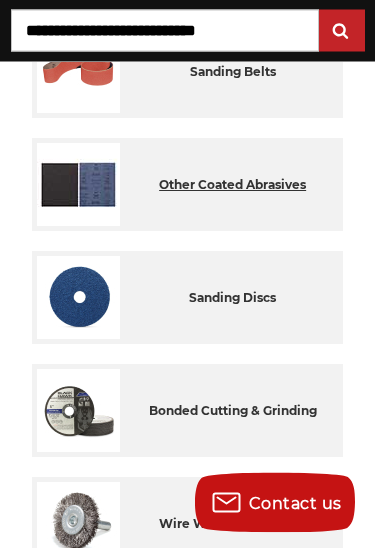 click on "other coated abrasives" at bounding box center [232, 185] 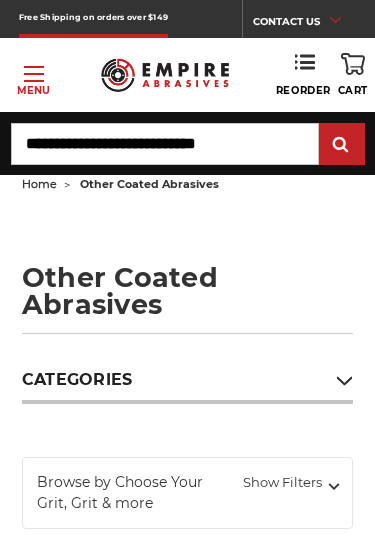 scroll, scrollTop: 113, scrollLeft: 0, axis: vertical 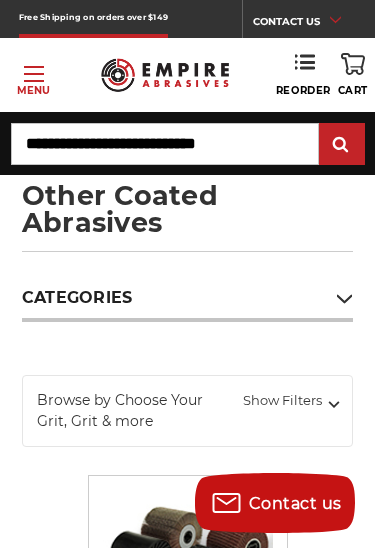 click 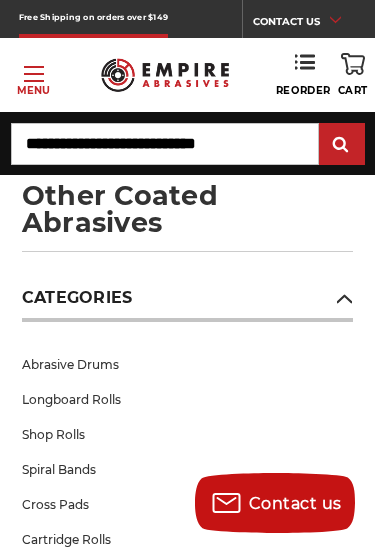 scroll, scrollTop: 124, scrollLeft: 0, axis: vertical 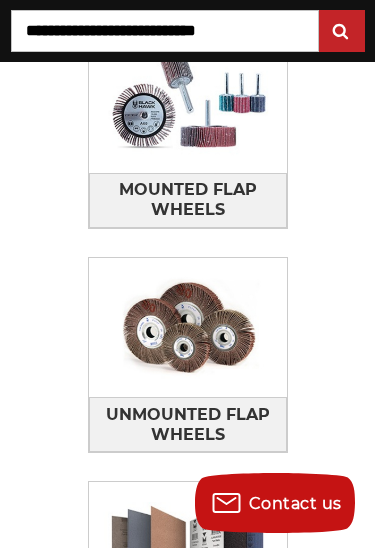 click on "Unmounted Flap Wheels" at bounding box center [188, 425] 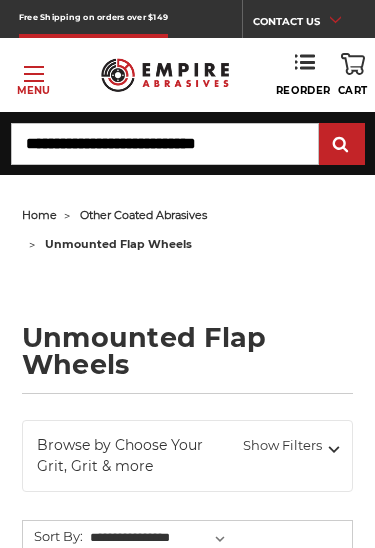 scroll, scrollTop: 0, scrollLeft: 0, axis: both 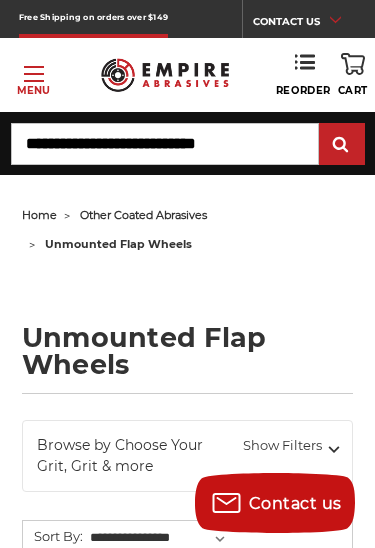 click on "other coated abrasives" at bounding box center [143, 215] 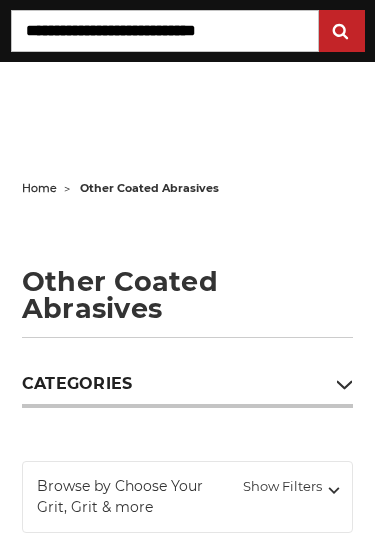 scroll, scrollTop: 0, scrollLeft: 0, axis: both 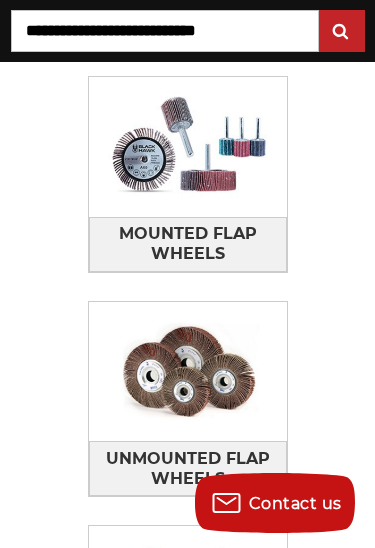 click on "Mounted Flap Wheels" at bounding box center (188, 244) 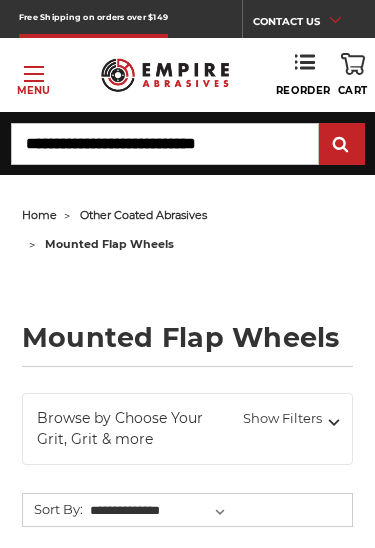 scroll, scrollTop: 0, scrollLeft: 0, axis: both 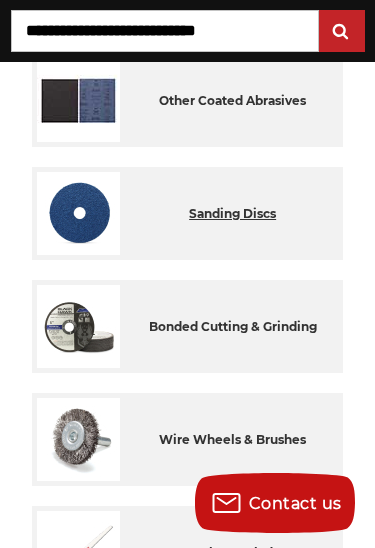 click on "sanding discs" at bounding box center [232, 213] 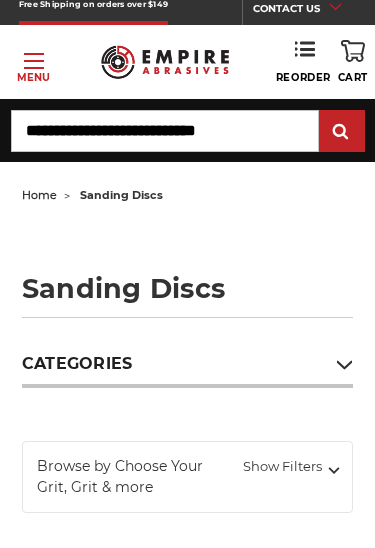 scroll, scrollTop: 130, scrollLeft: 0, axis: vertical 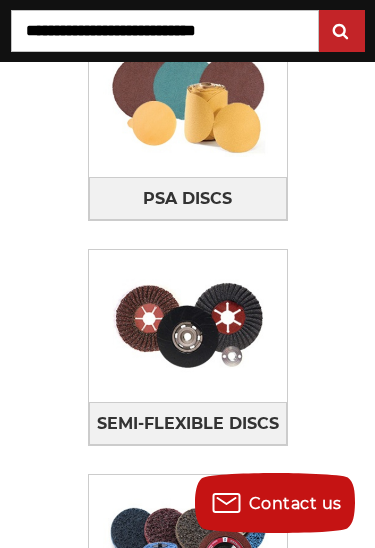 click on "Semi-Flexible Discs" at bounding box center (188, 424) 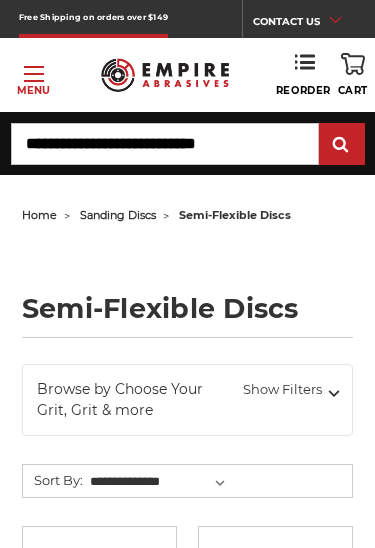 scroll, scrollTop: 0, scrollLeft: 0, axis: both 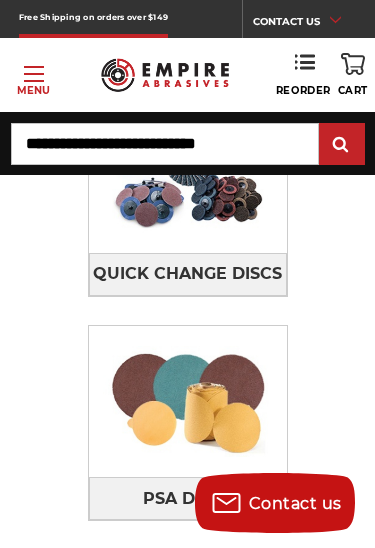 click on "Resin Fiber Discs
Flap Discs
Hook & Loop Discs
Quick Change Discs
PSA Discs" at bounding box center [187, 214] 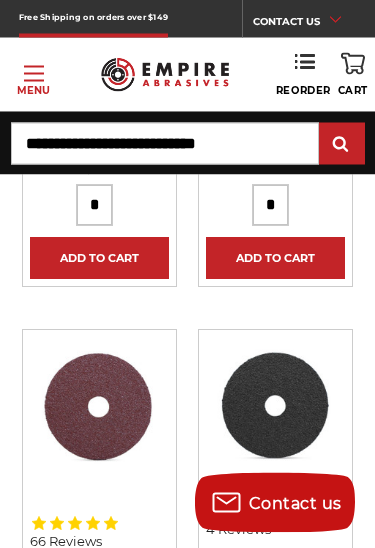 scroll, scrollTop: 4126, scrollLeft: 0, axis: vertical 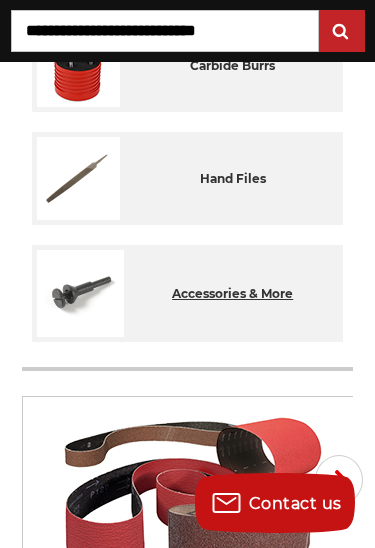 click on "accessories & more" at bounding box center [232, 293] 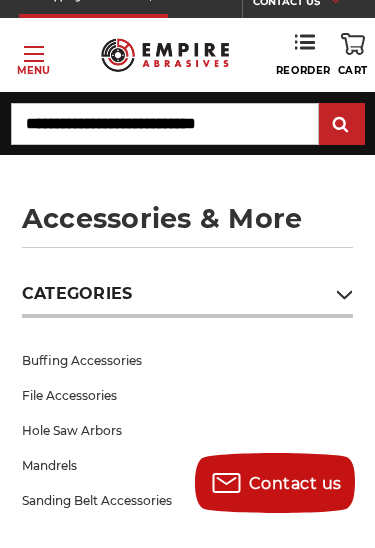 scroll, scrollTop: 81, scrollLeft: 0, axis: vertical 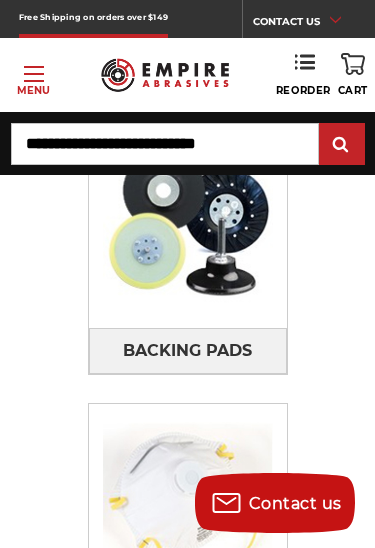 click on "Backing Pads" at bounding box center [187, 351] 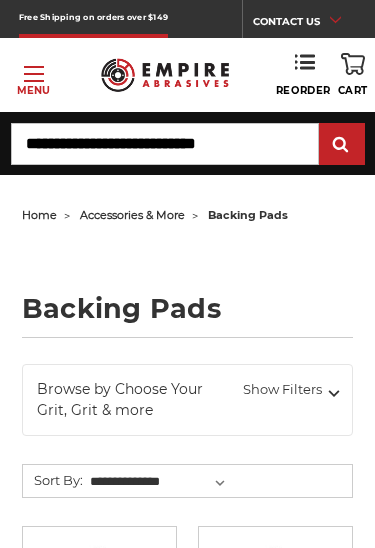 scroll, scrollTop: 30, scrollLeft: 0, axis: vertical 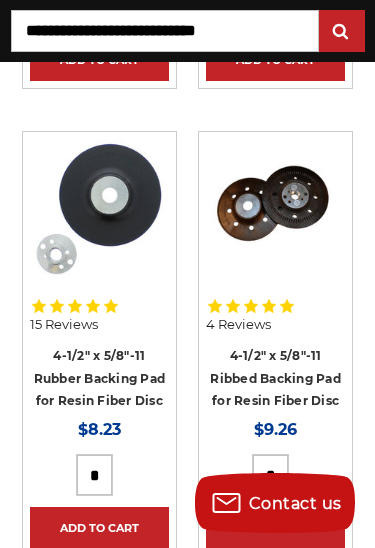 click on "Add to Cart" at bounding box center [275, 496] 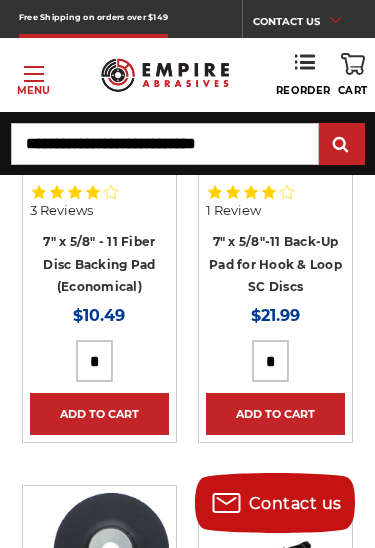 scroll, scrollTop: 7045, scrollLeft: 0, axis: vertical 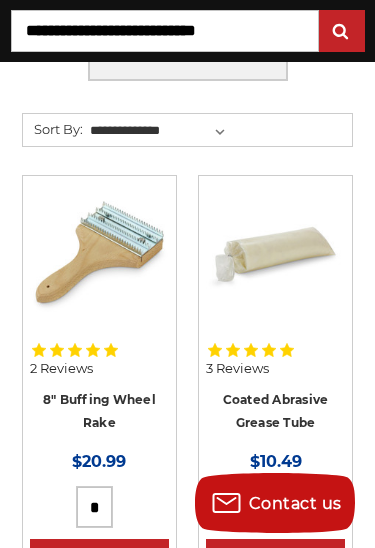 click on "Coated Abrasive Grease Tube" at bounding box center [276, 411] 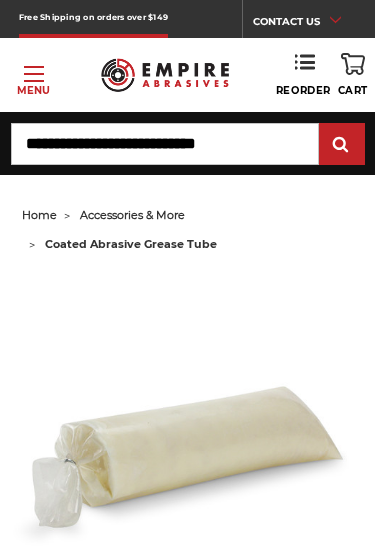 scroll, scrollTop: 5, scrollLeft: 0, axis: vertical 